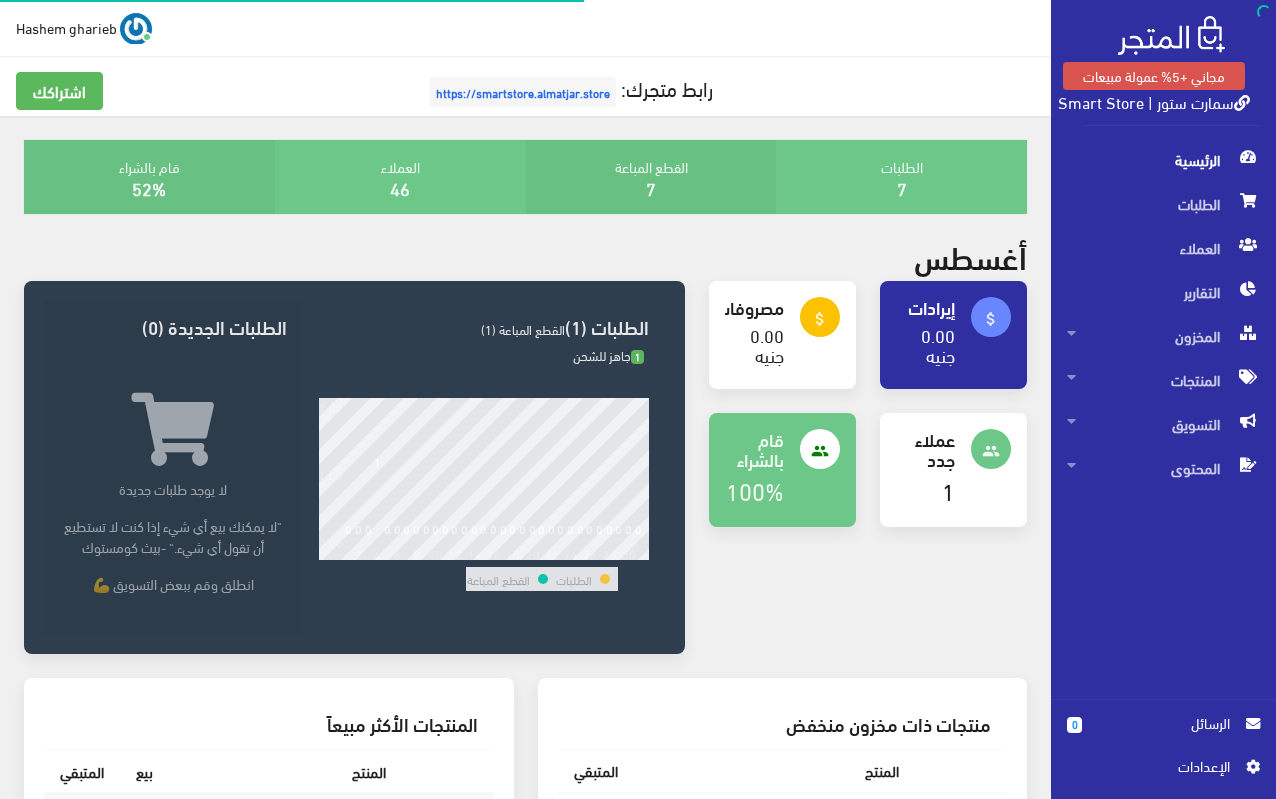 scroll, scrollTop: 0, scrollLeft: 0, axis: both 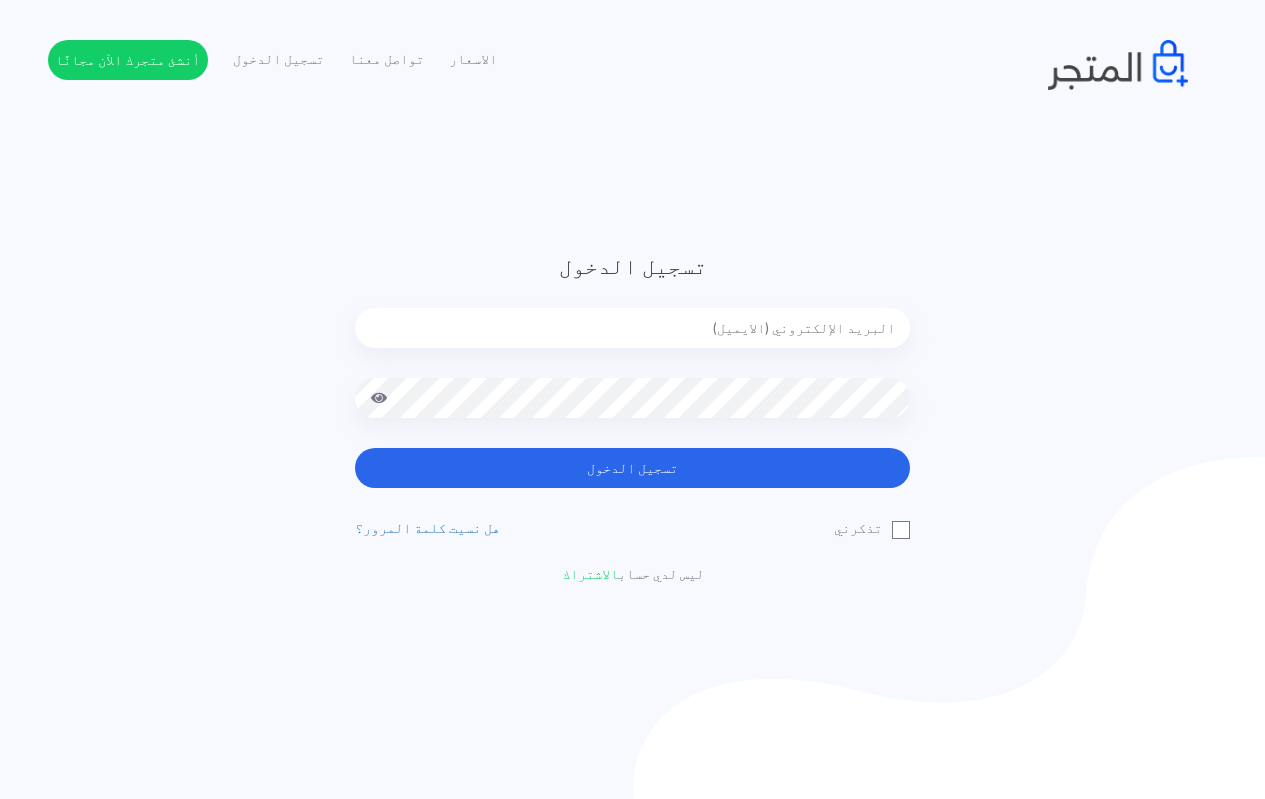 drag, startPoint x: 0, startPoint y: 0, endPoint x: 719, endPoint y: 326, distance: 789.4536 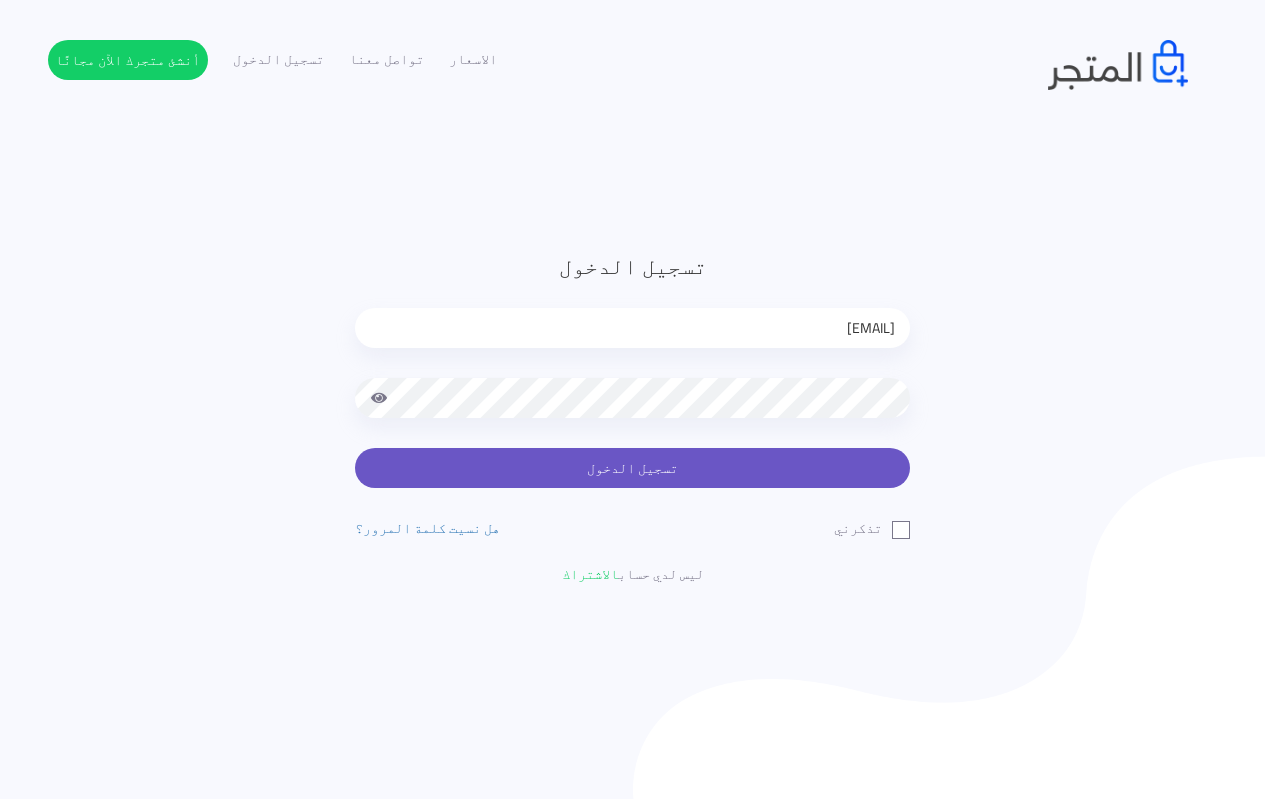 click on "تسجيل الدخول" at bounding box center (632, 468) 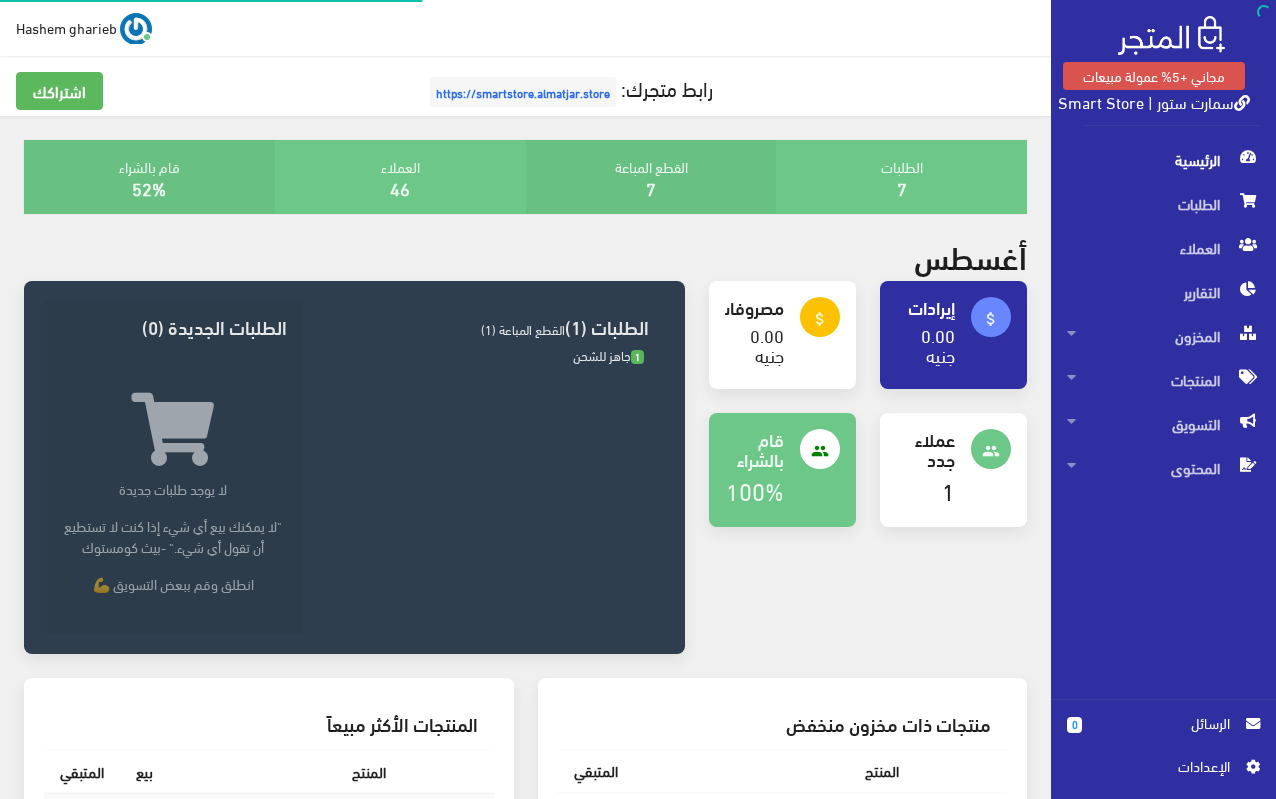 scroll, scrollTop: 0, scrollLeft: 0, axis: both 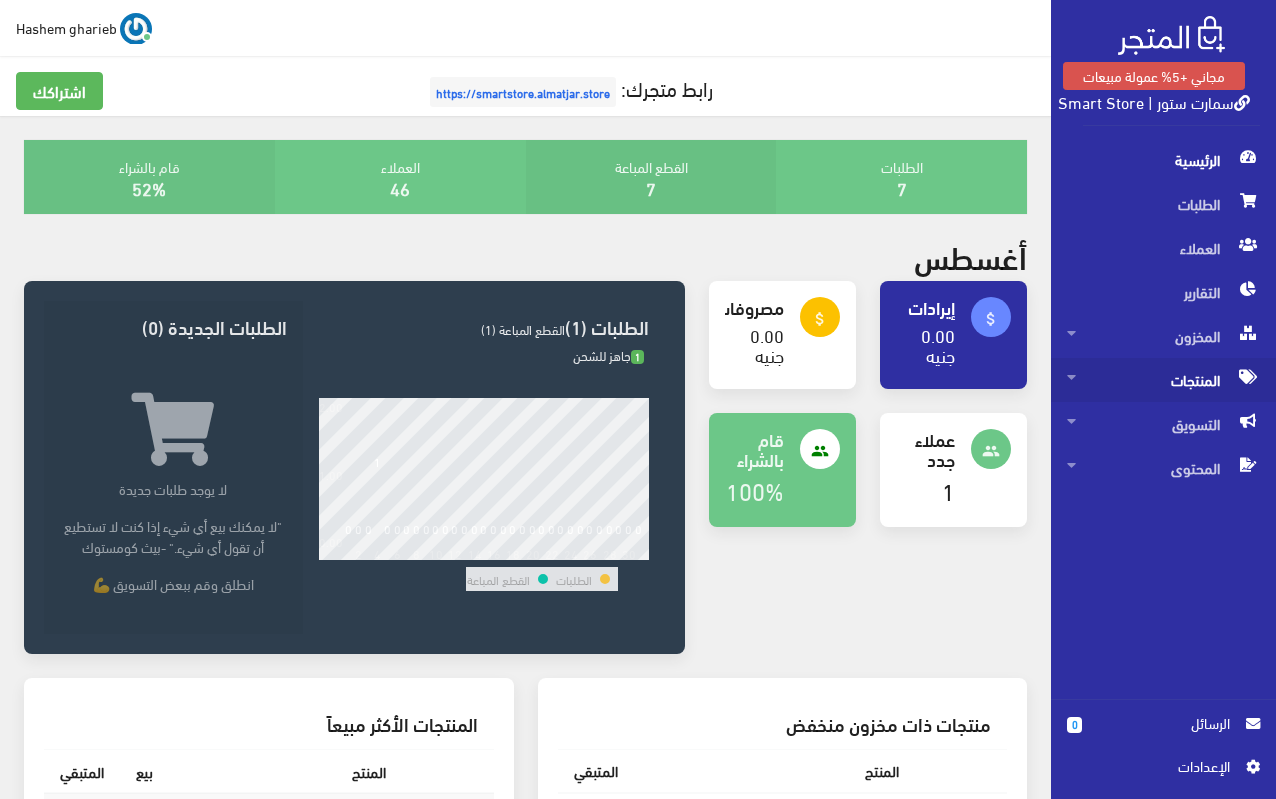 click on "المنتجات" at bounding box center [1163, 380] 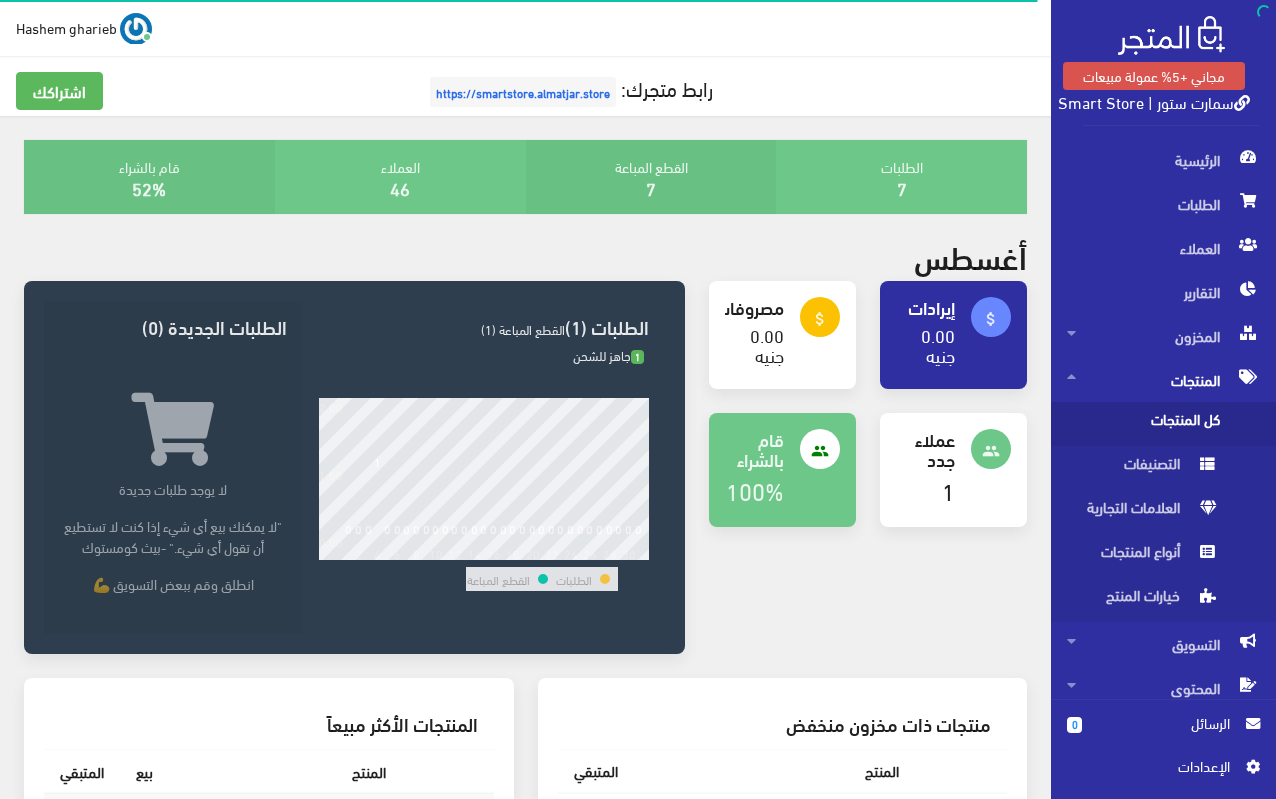 click on "كل المنتجات" at bounding box center (1143, 424) 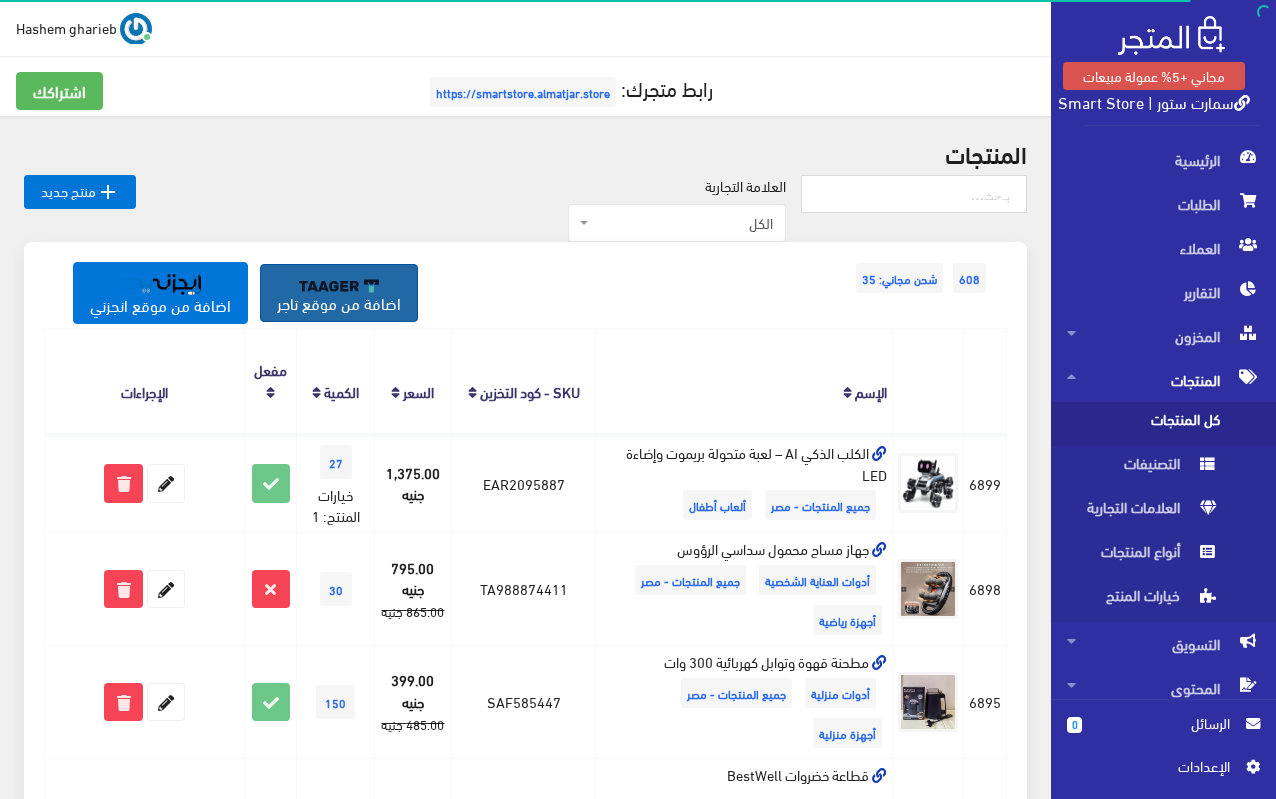 click on "اضافة من موقع تاجر" at bounding box center [339, 293] 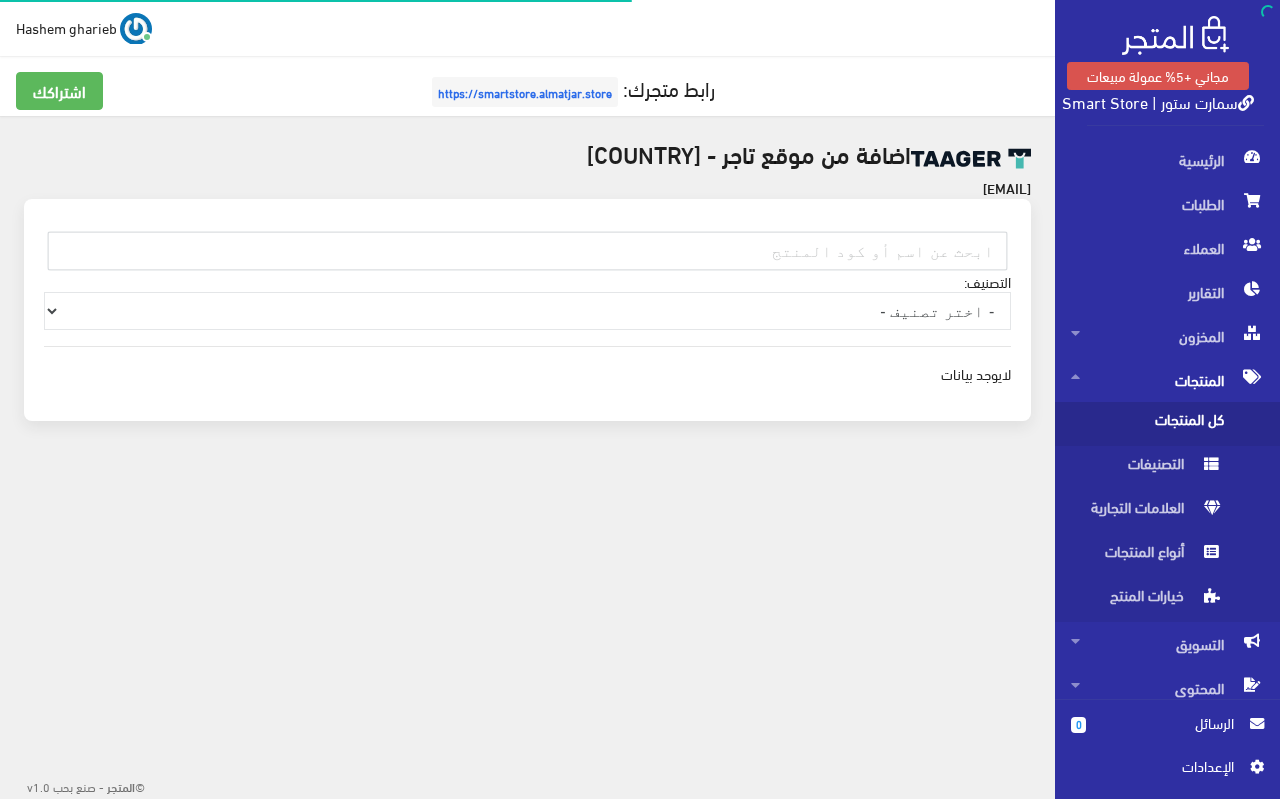 scroll, scrollTop: 0, scrollLeft: 0, axis: both 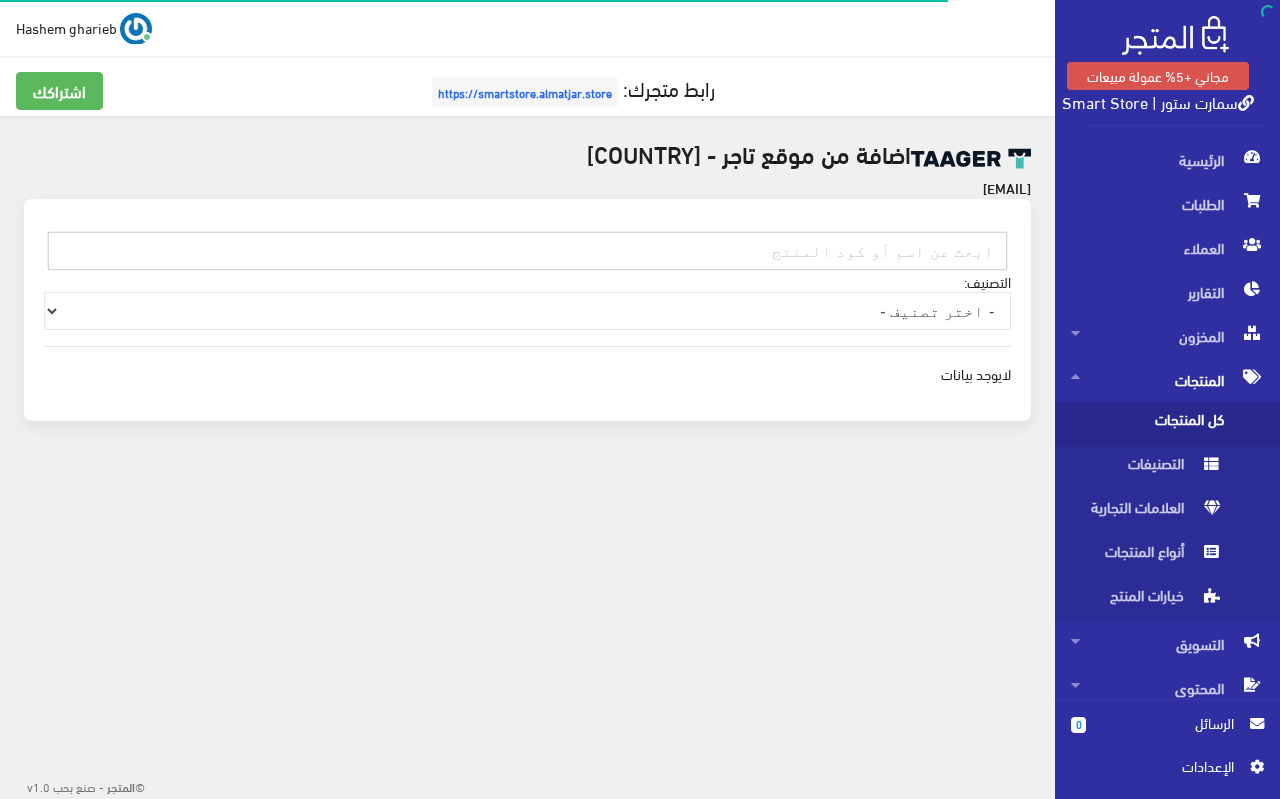 click at bounding box center [527, 251] 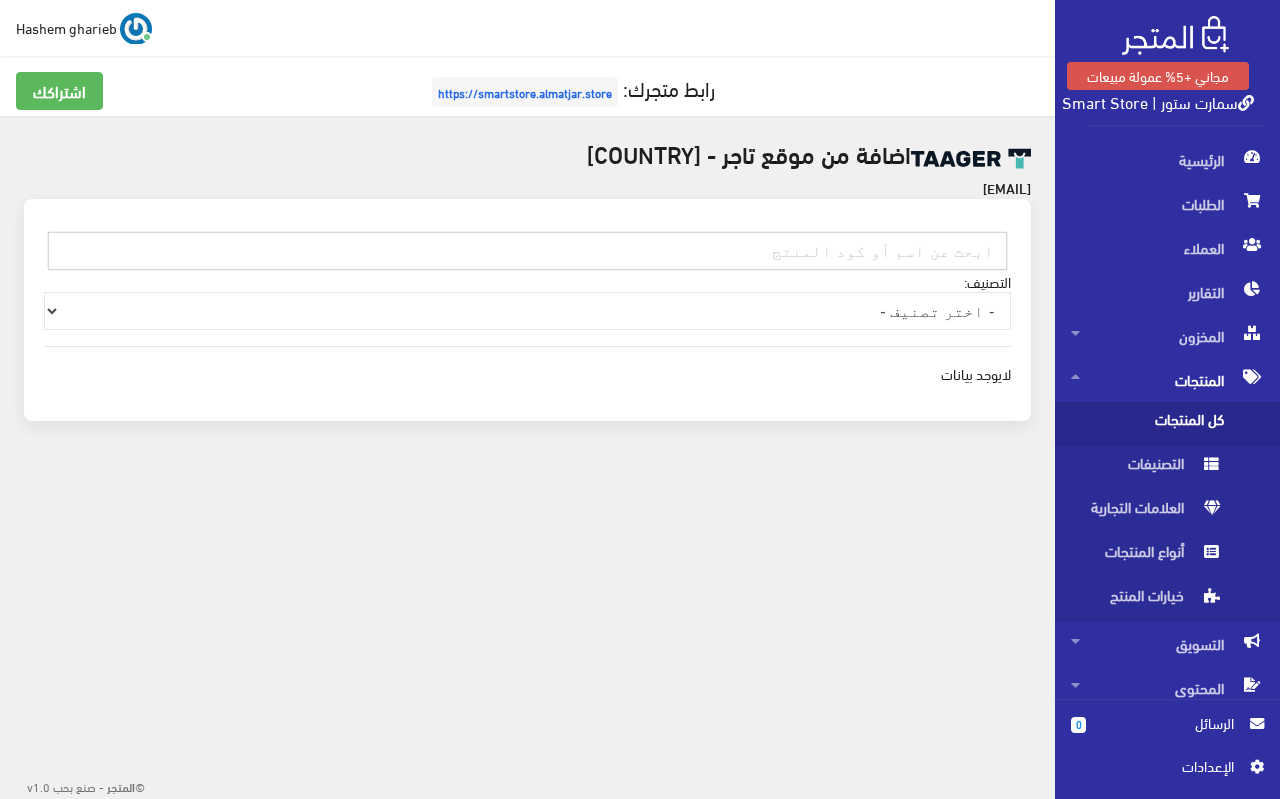 paste on "050101ALLO99" 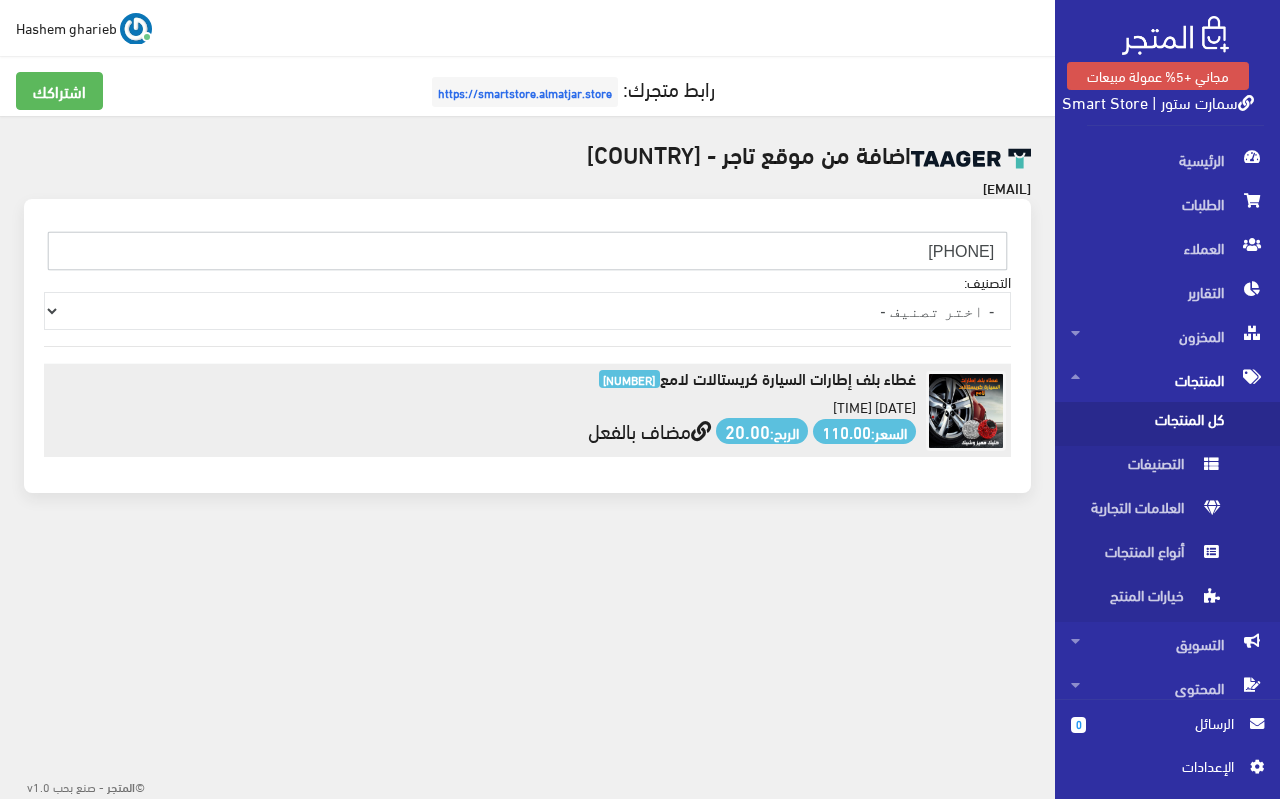 type on "050101ALLO99" 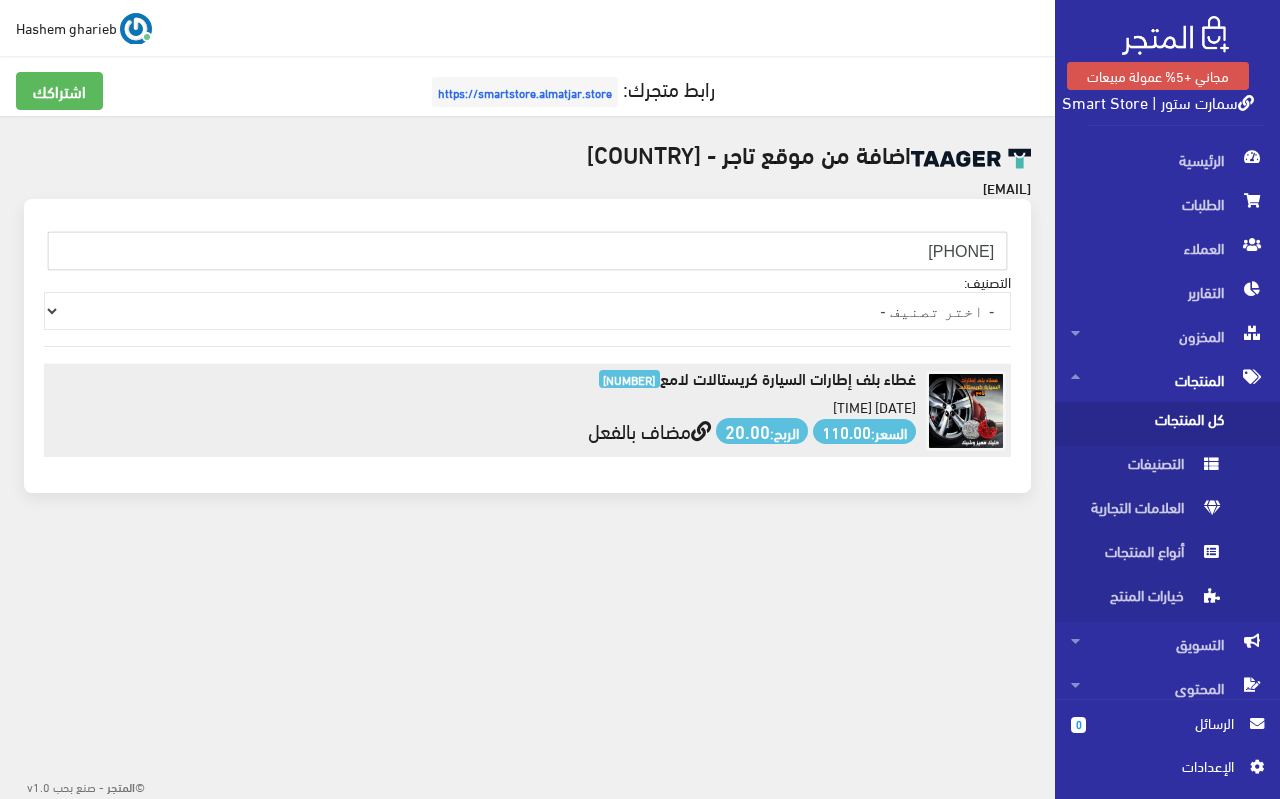 click on "مضاف بالفعل" at bounding box center [649, 429] 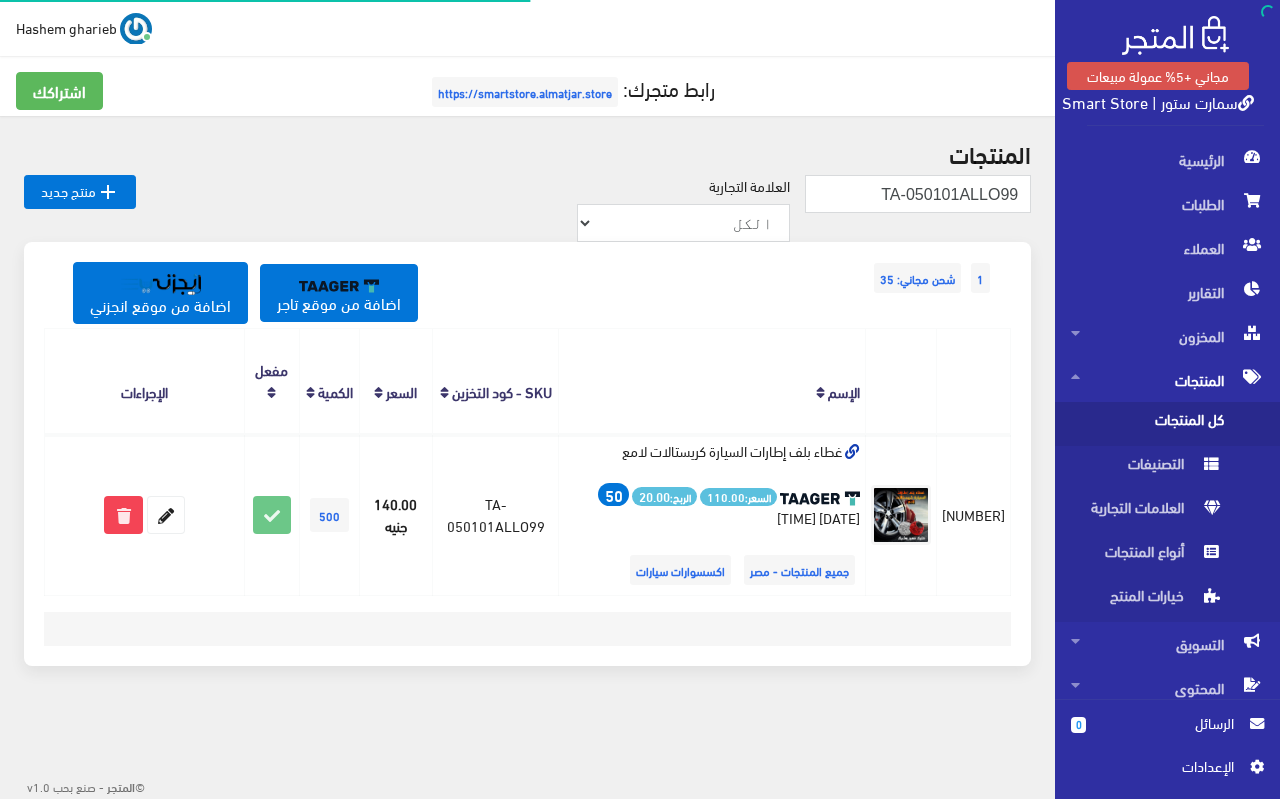scroll, scrollTop: 0, scrollLeft: 0, axis: both 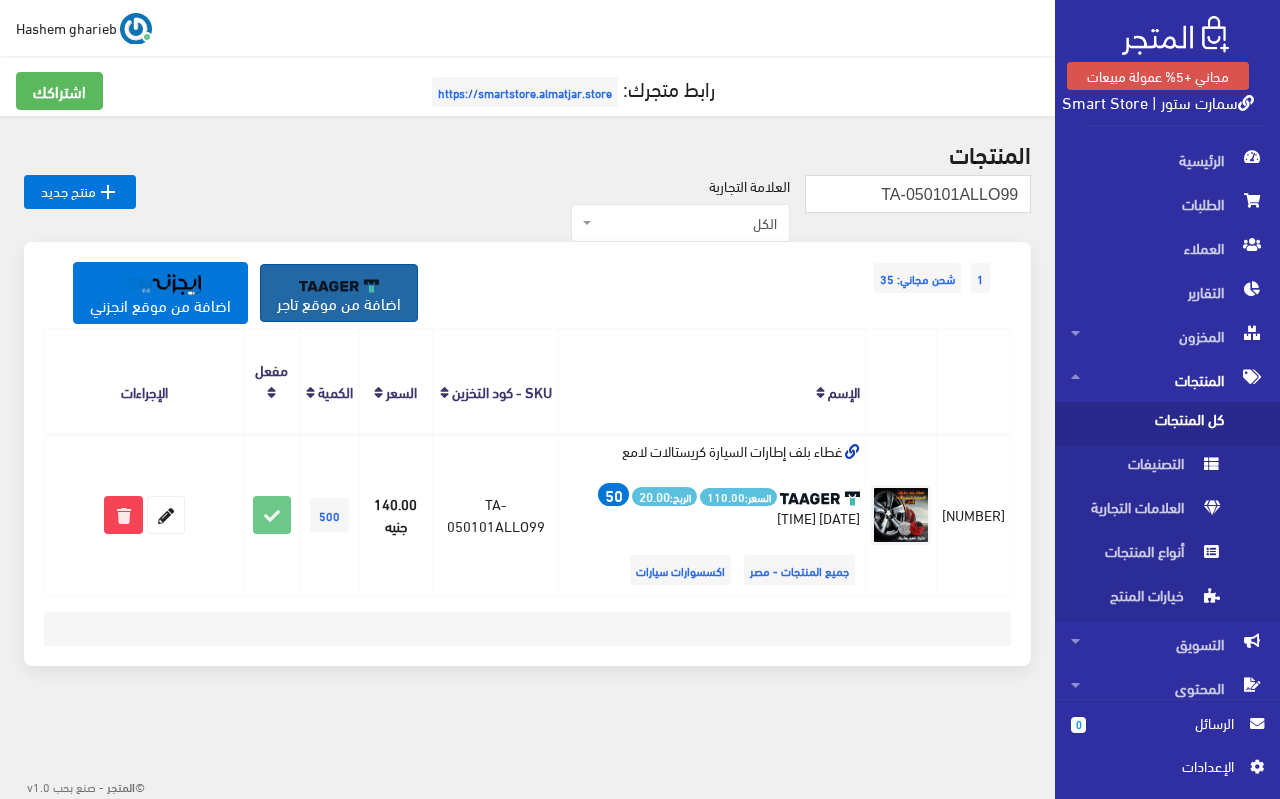 click on "اضافة من موقع تاجر" at bounding box center [339, 293] 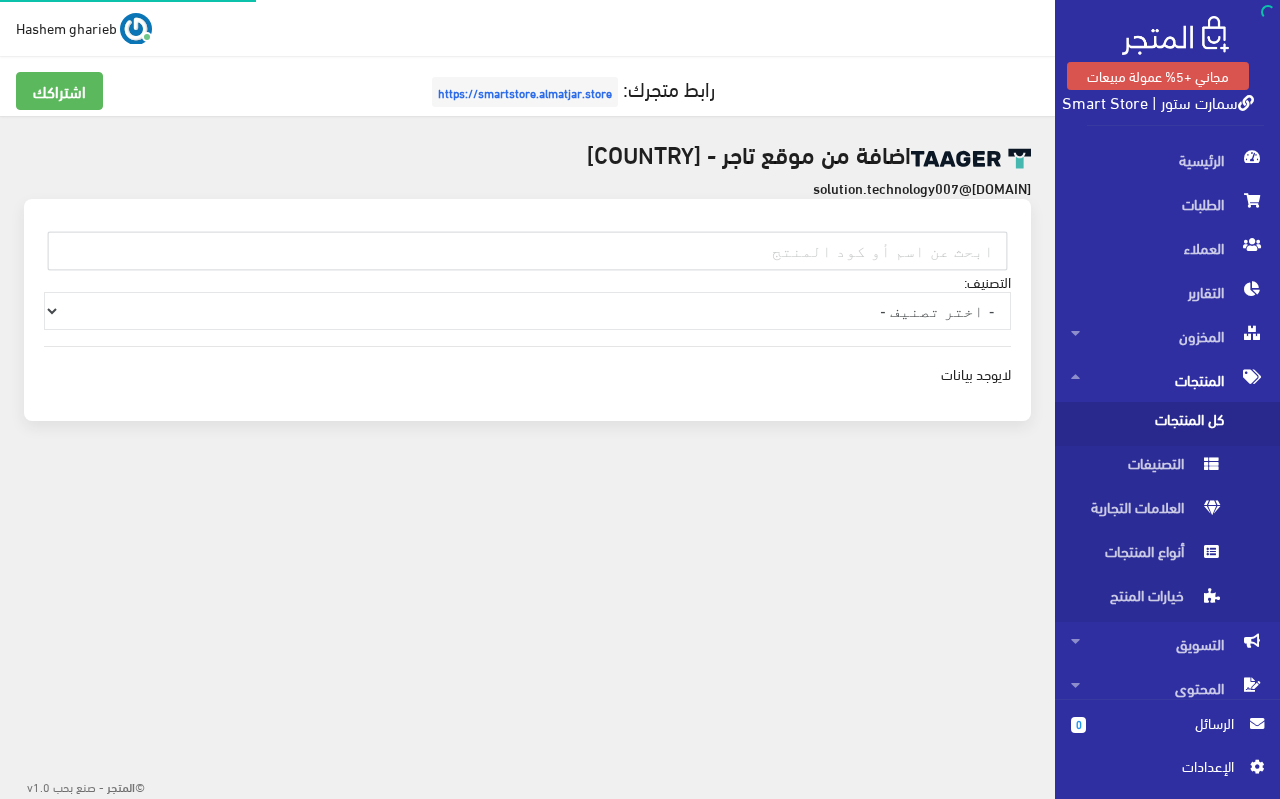 scroll, scrollTop: 0, scrollLeft: 0, axis: both 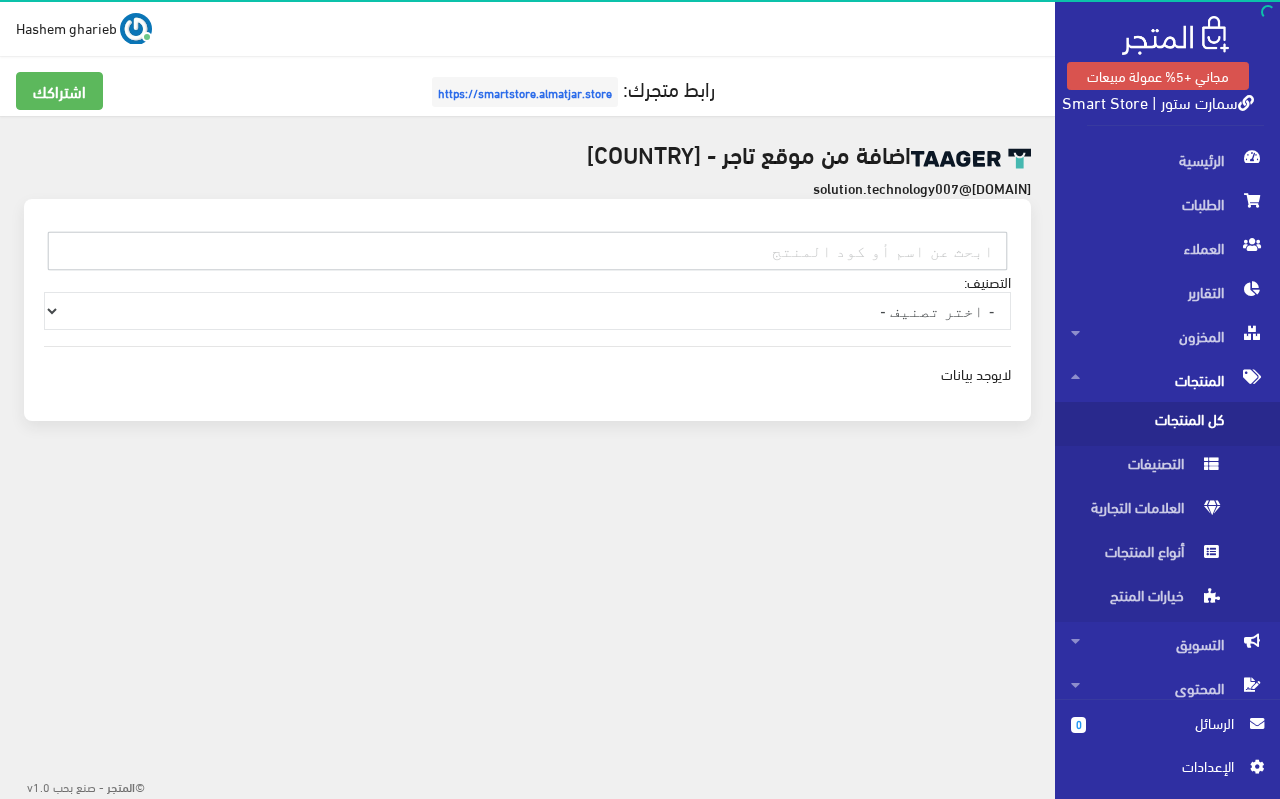 click at bounding box center (527, 251) 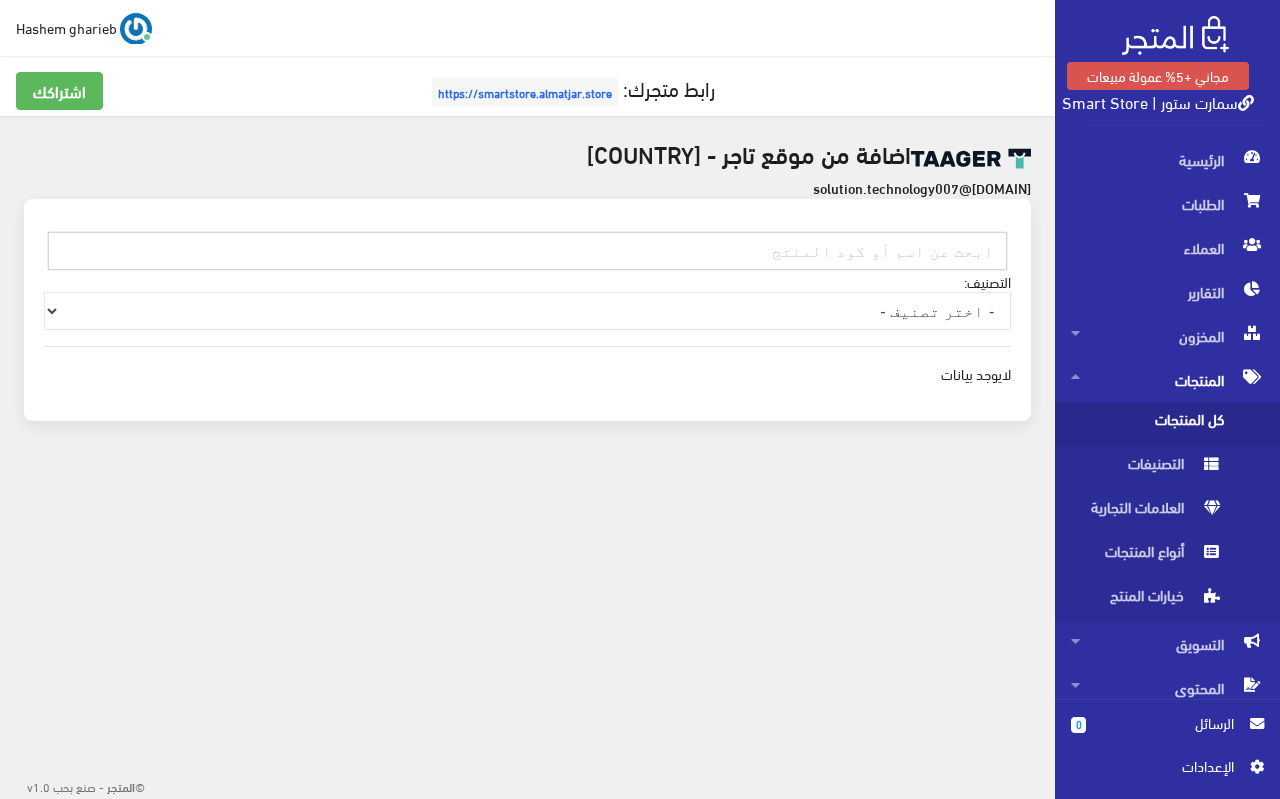 paste on "[COUNTRY_CODE][NUMBER]" 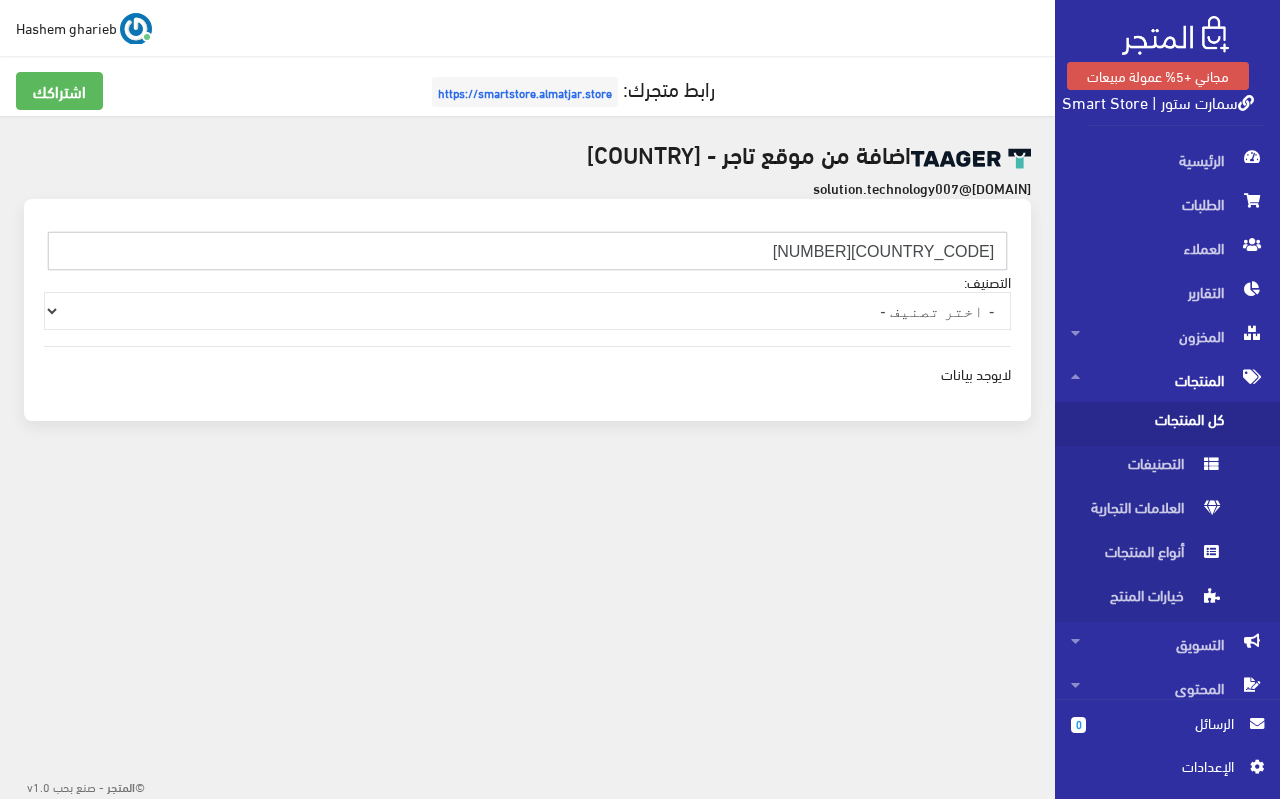 click on "[COUNTRY_CODE][NUMBER]" at bounding box center (527, 251) 